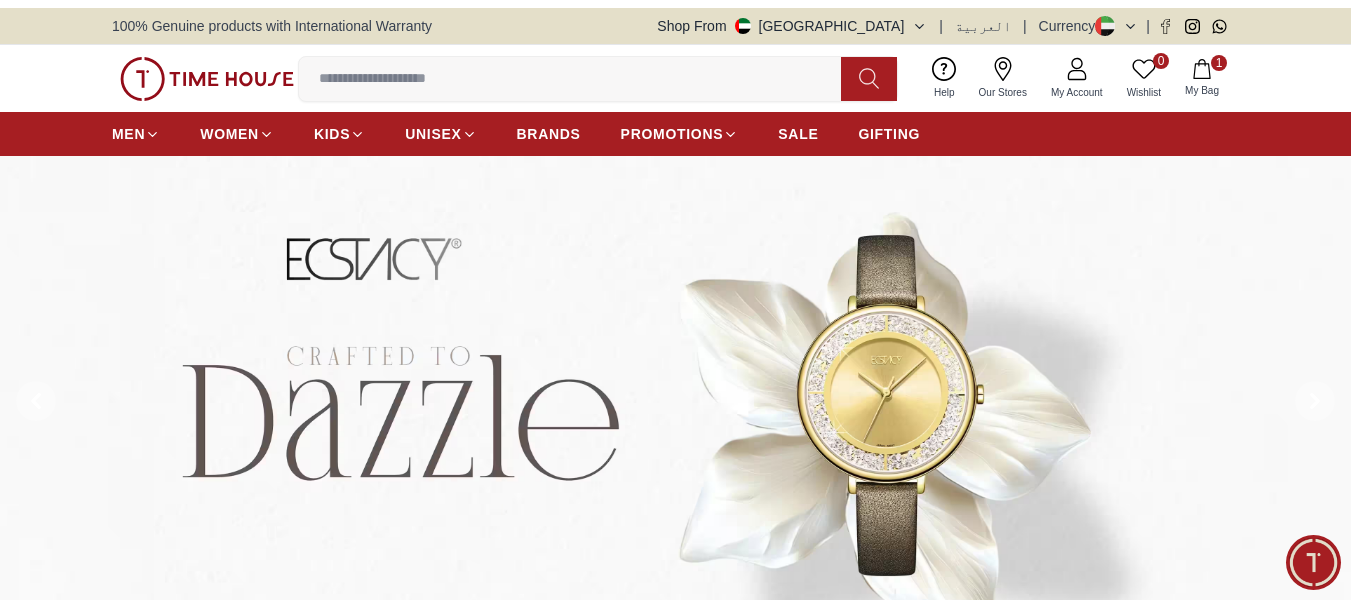 scroll, scrollTop: 0, scrollLeft: 0, axis: both 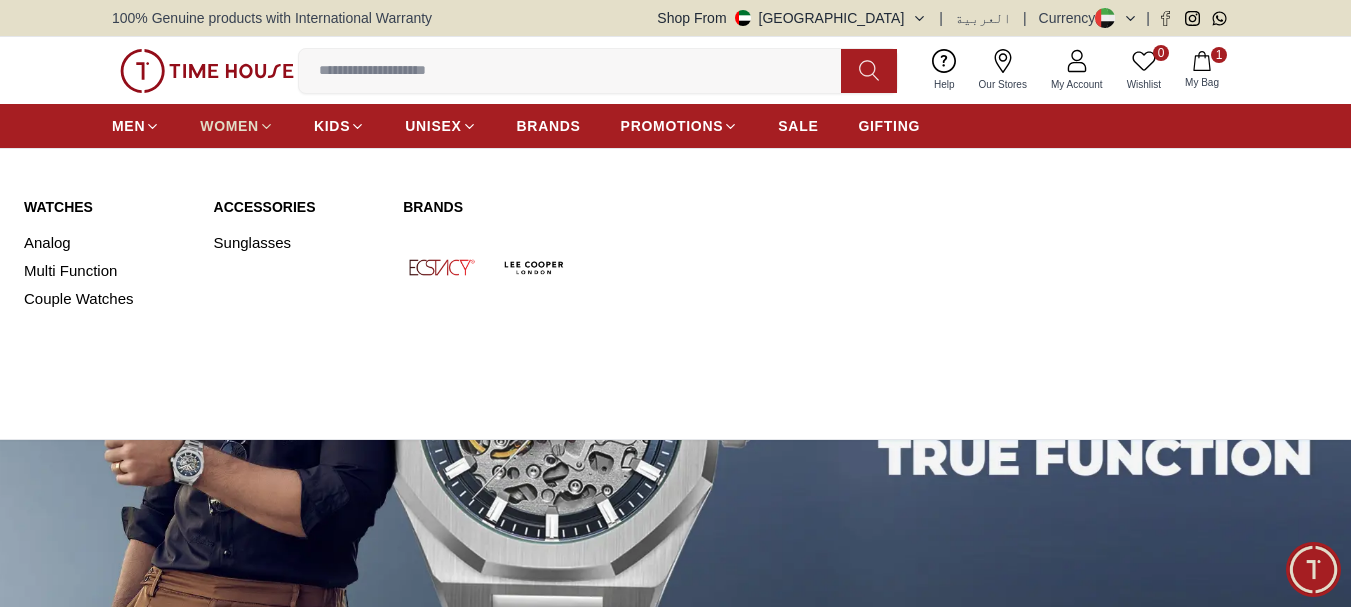 click on "WOMEN" at bounding box center [229, 126] 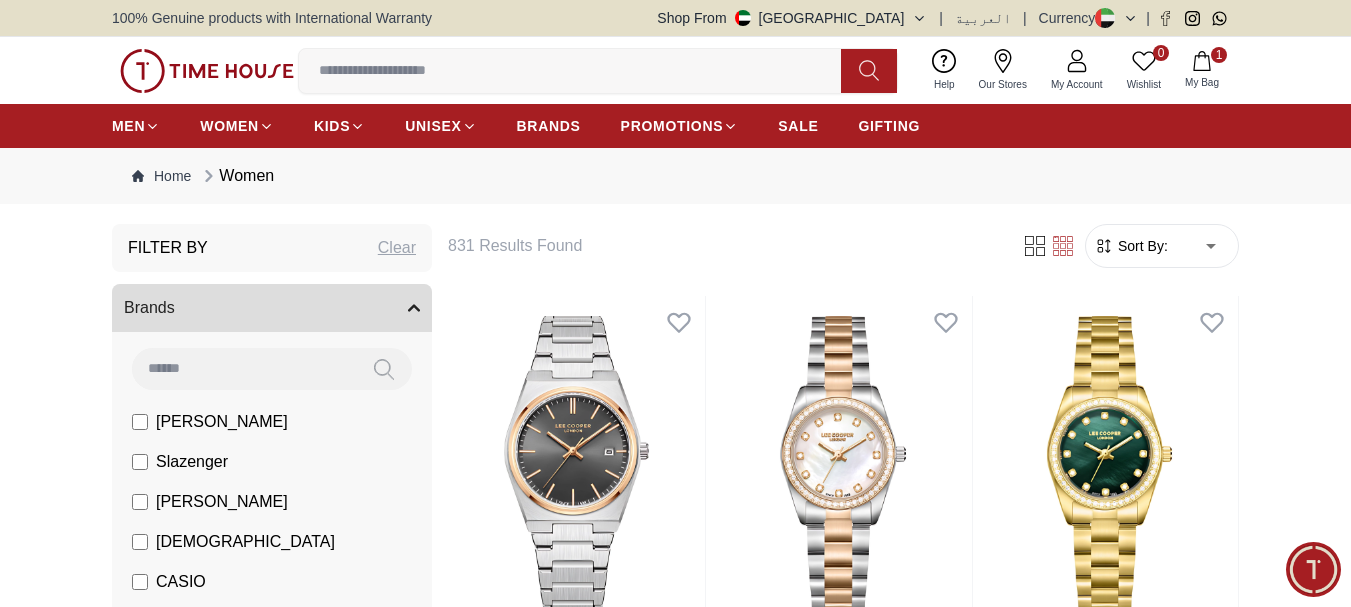 click on "[PERSON_NAME]" at bounding box center (222, 422) 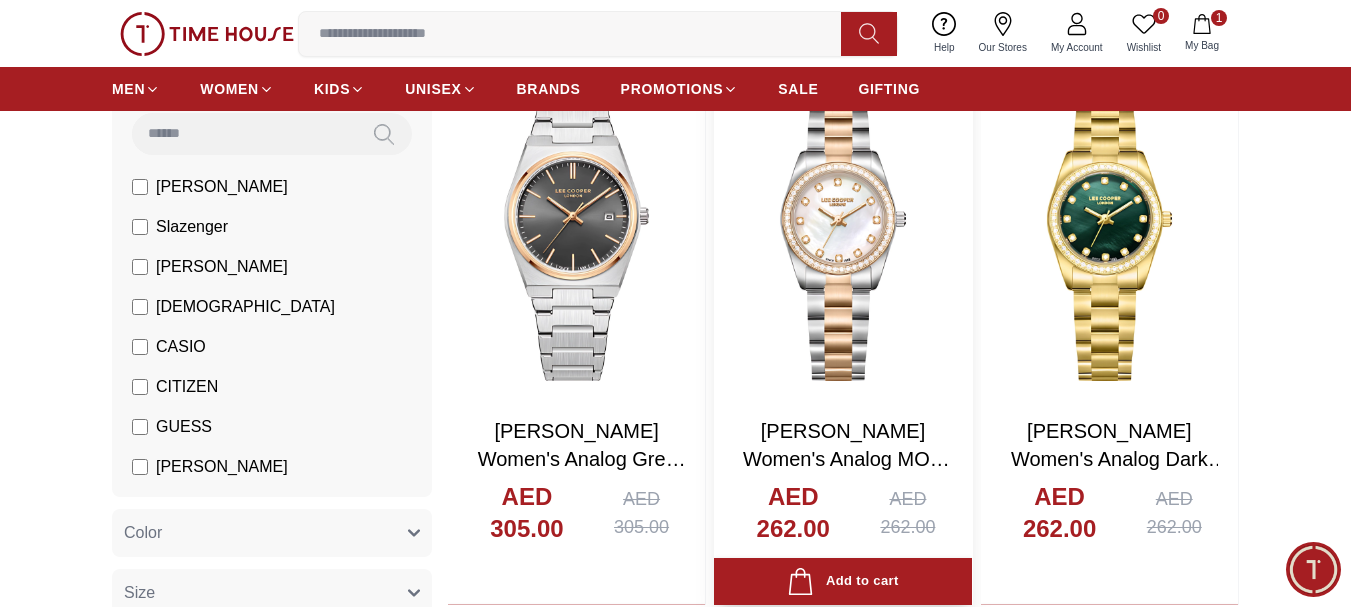 scroll, scrollTop: 200, scrollLeft: 0, axis: vertical 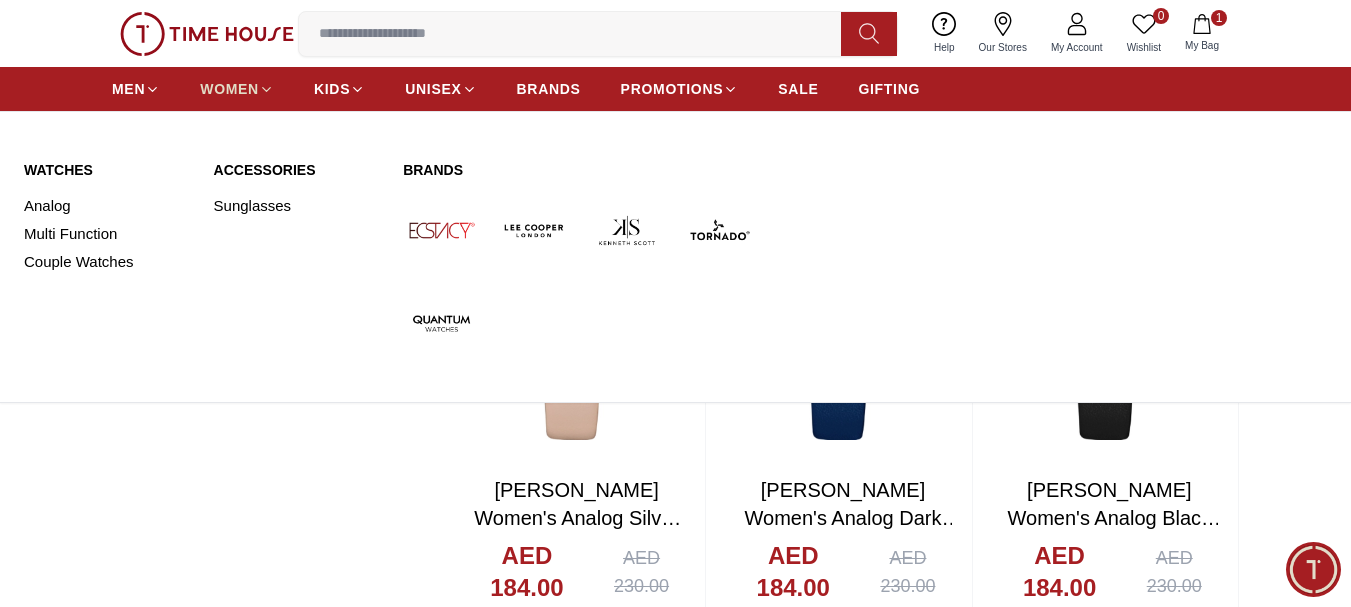 click on "WOMEN" at bounding box center [229, 89] 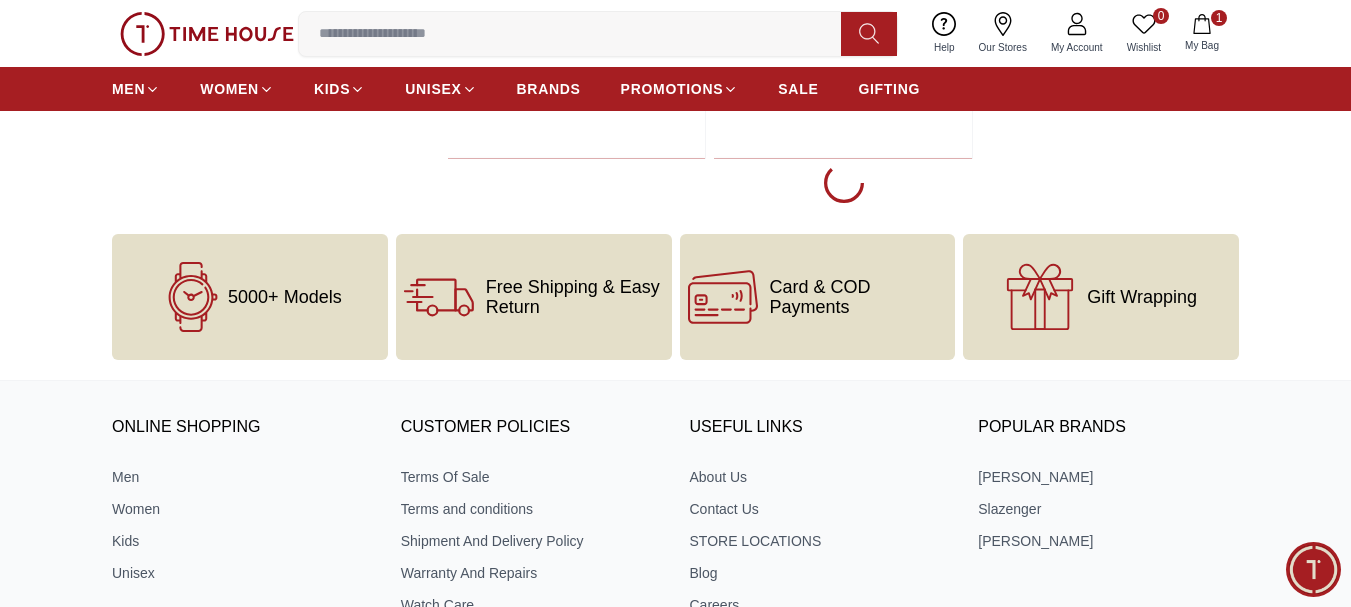 scroll, scrollTop: 4000, scrollLeft: 0, axis: vertical 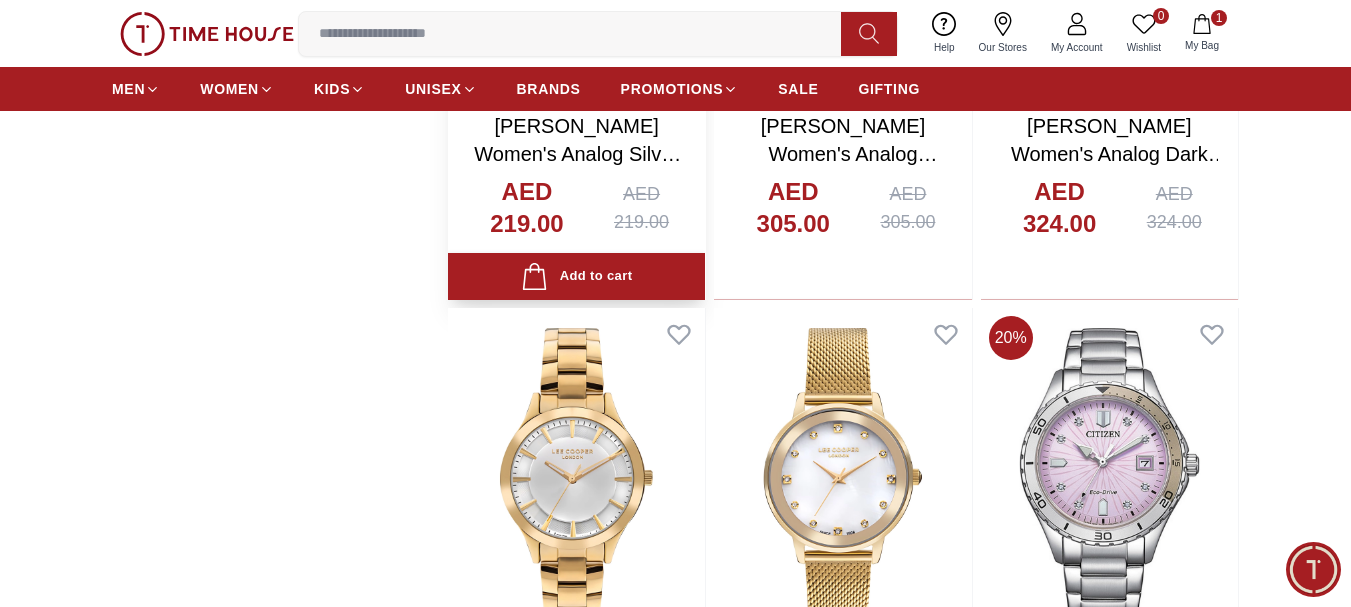 click on "PROMOTIONS" at bounding box center [672, 89] 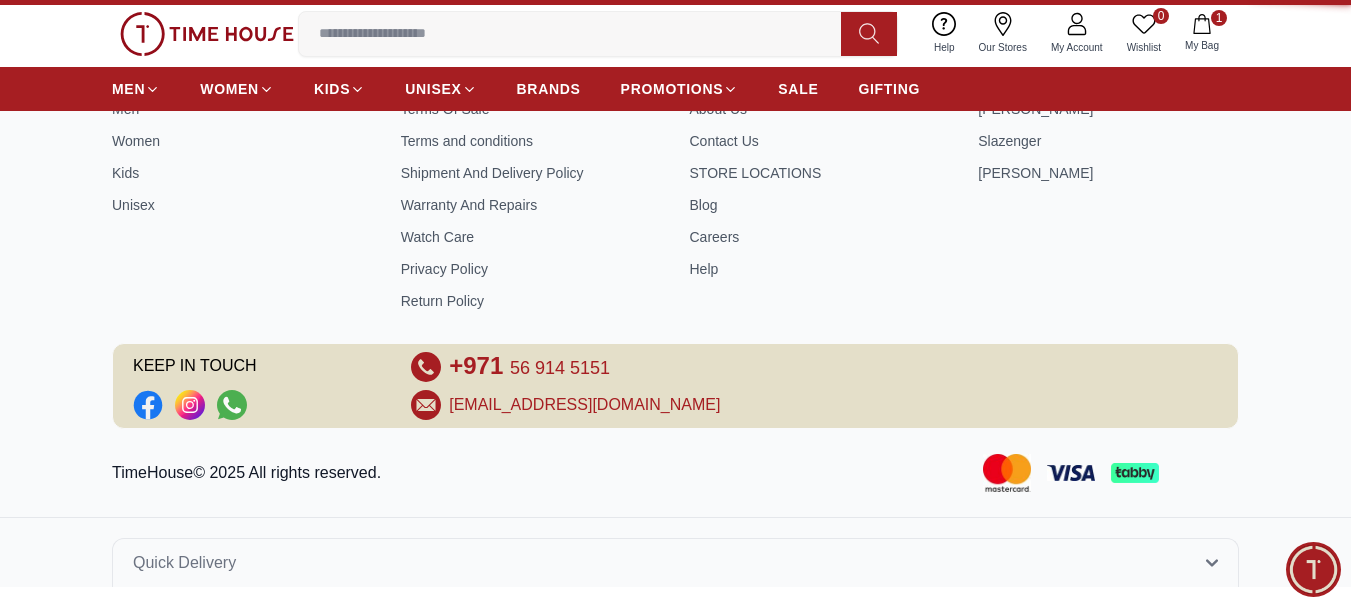 scroll, scrollTop: 0, scrollLeft: 0, axis: both 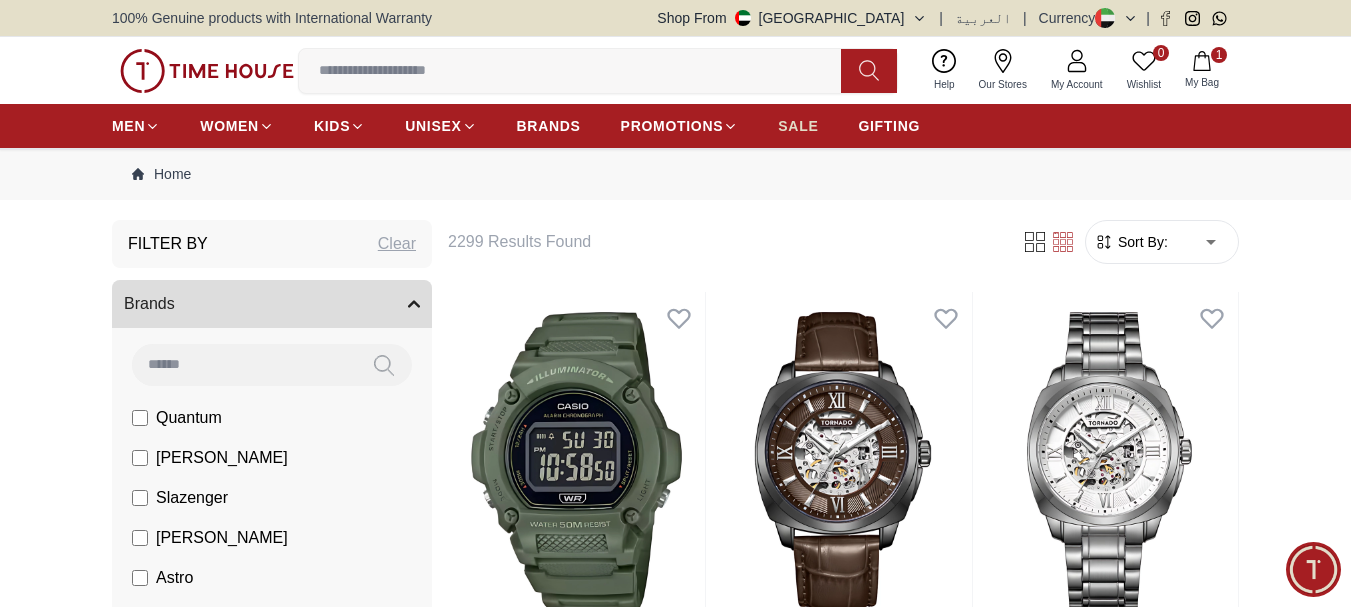 click on "SALE" at bounding box center (798, 126) 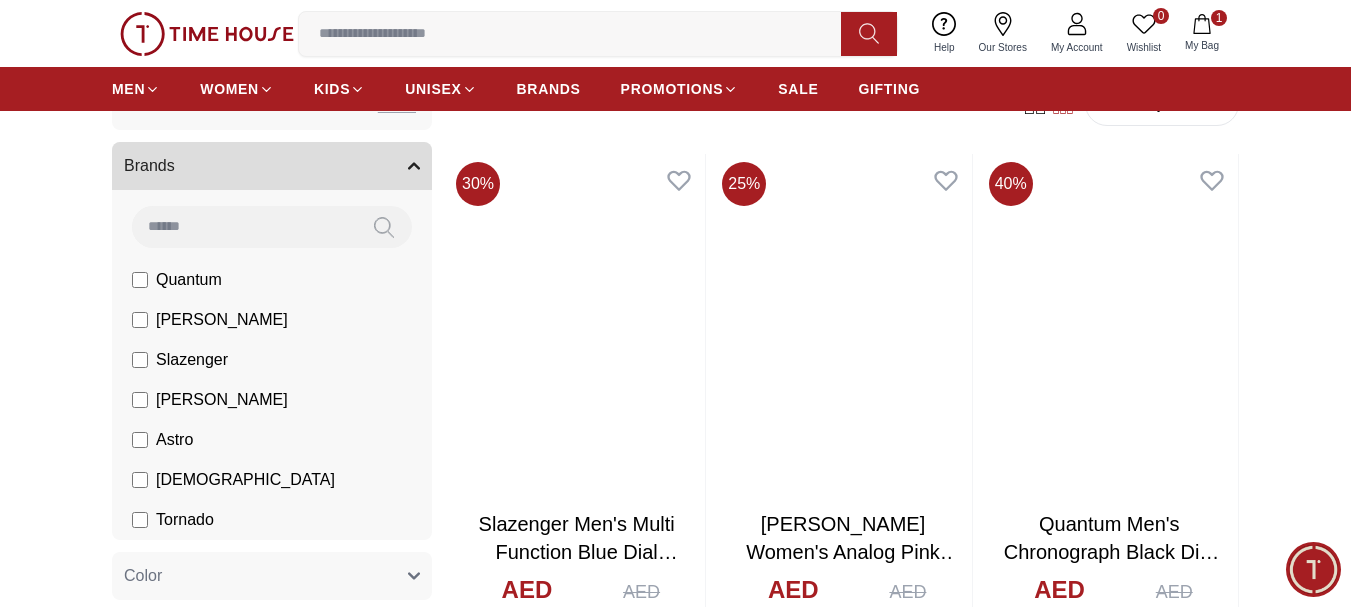 scroll, scrollTop: 700, scrollLeft: 0, axis: vertical 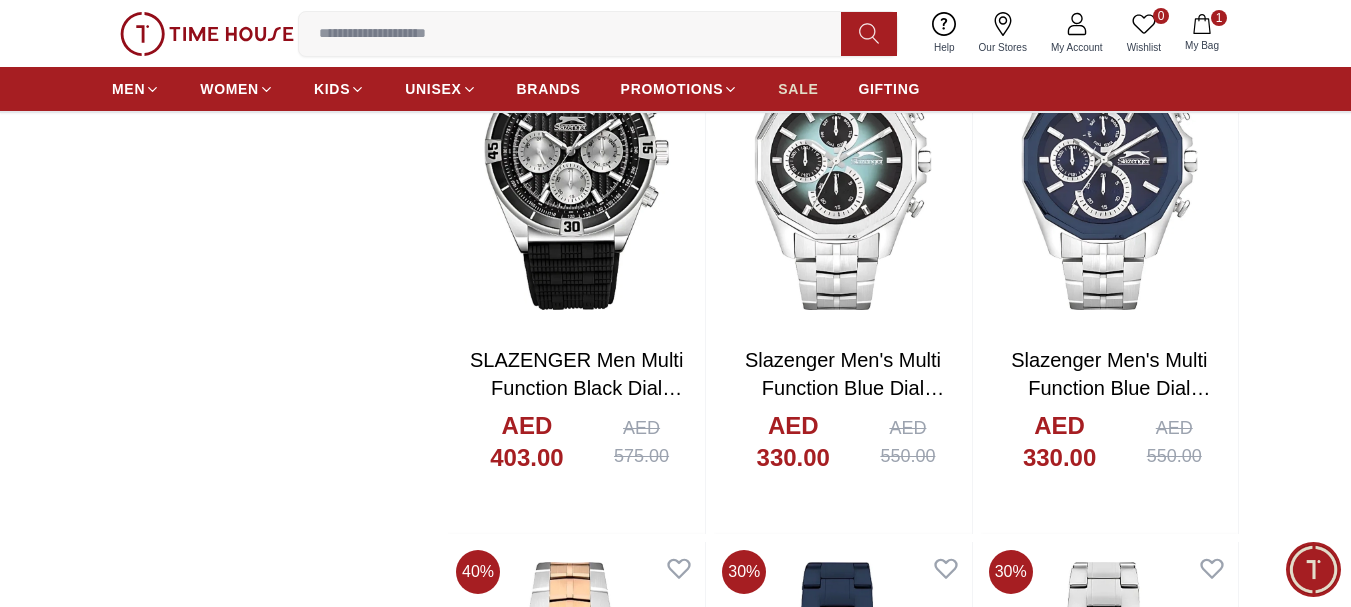click on "SALE" at bounding box center (798, 89) 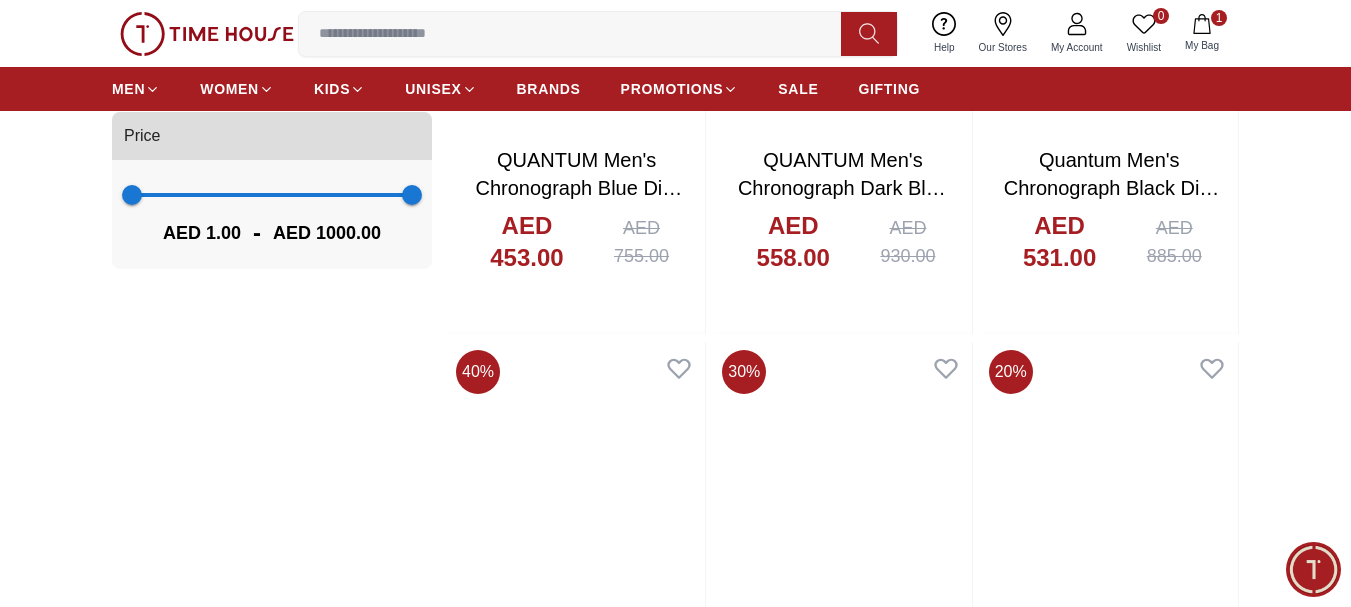 scroll, scrollTop: 2200, scrollLeft: 0, axis: vertical 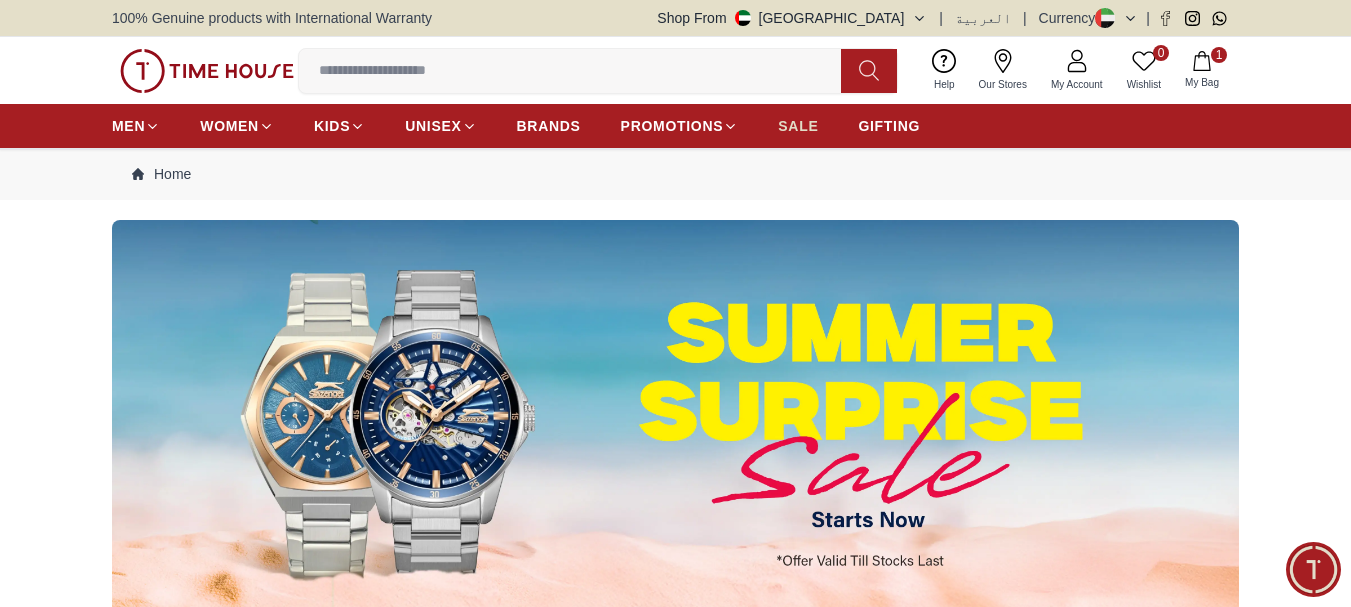 click on "SALE" at bounding box center (798, 126) 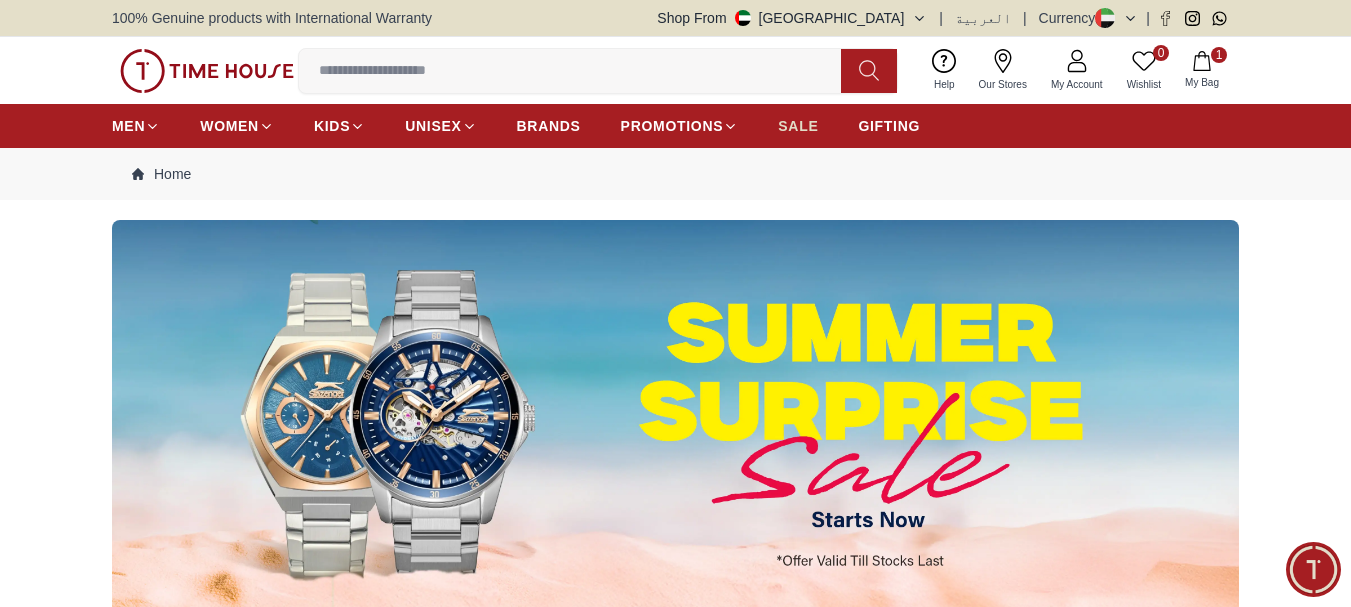 click on "SALE" at bounding box center (798, 126) 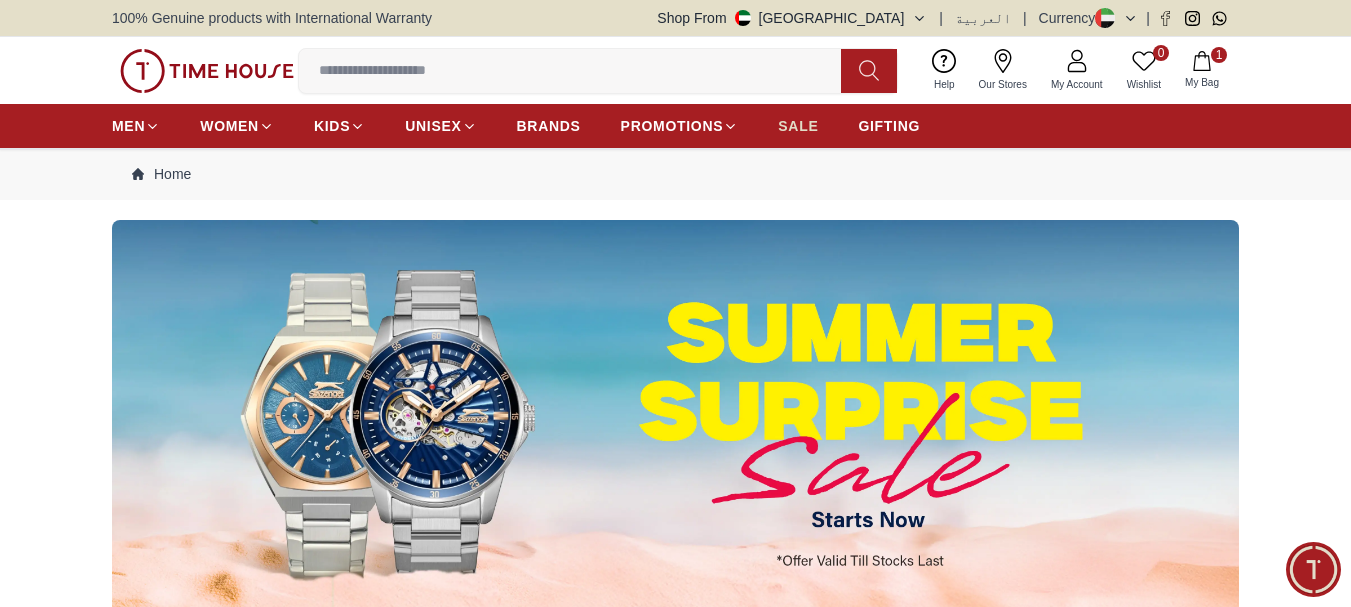click on "SALE" at bounding box center (798, 126) 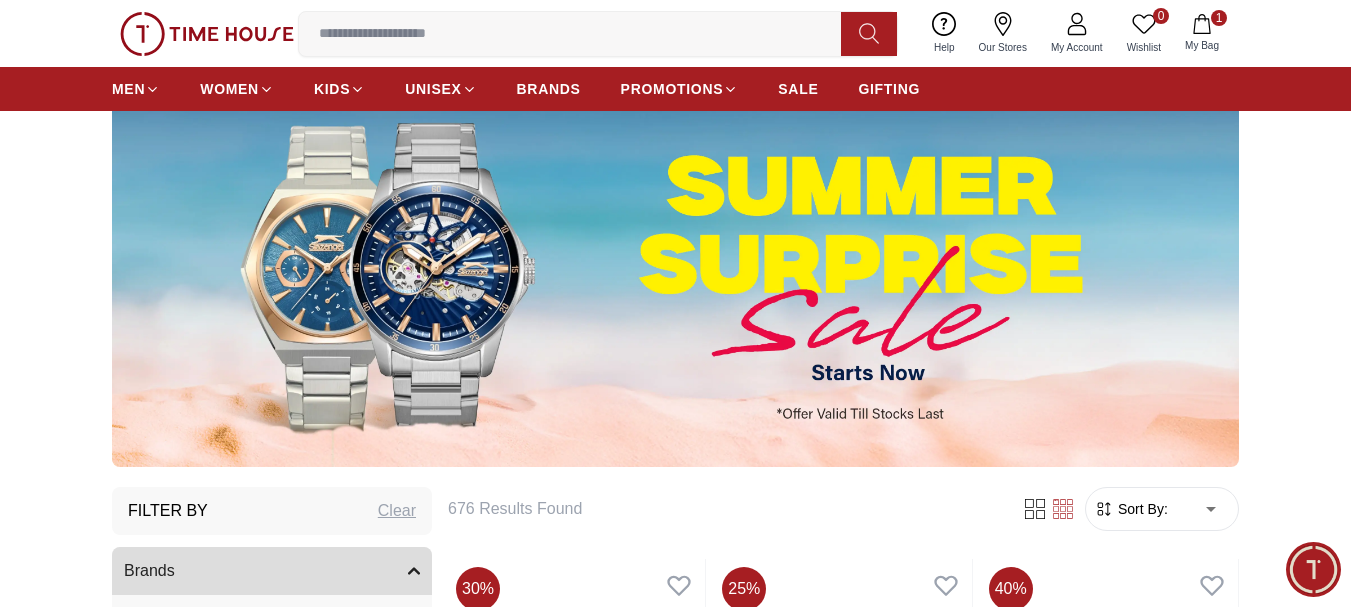 scroll, scrollTop: 300, scrollLeft: 0, axis: vertical 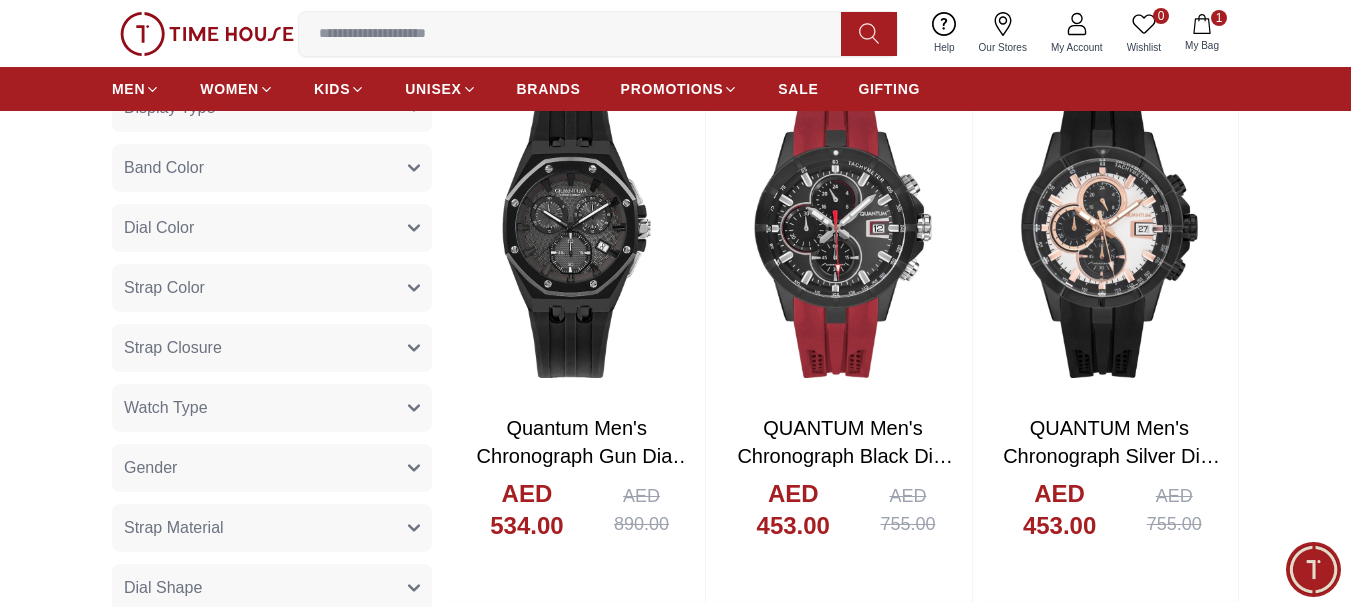 click at bounding box center [578, 34] 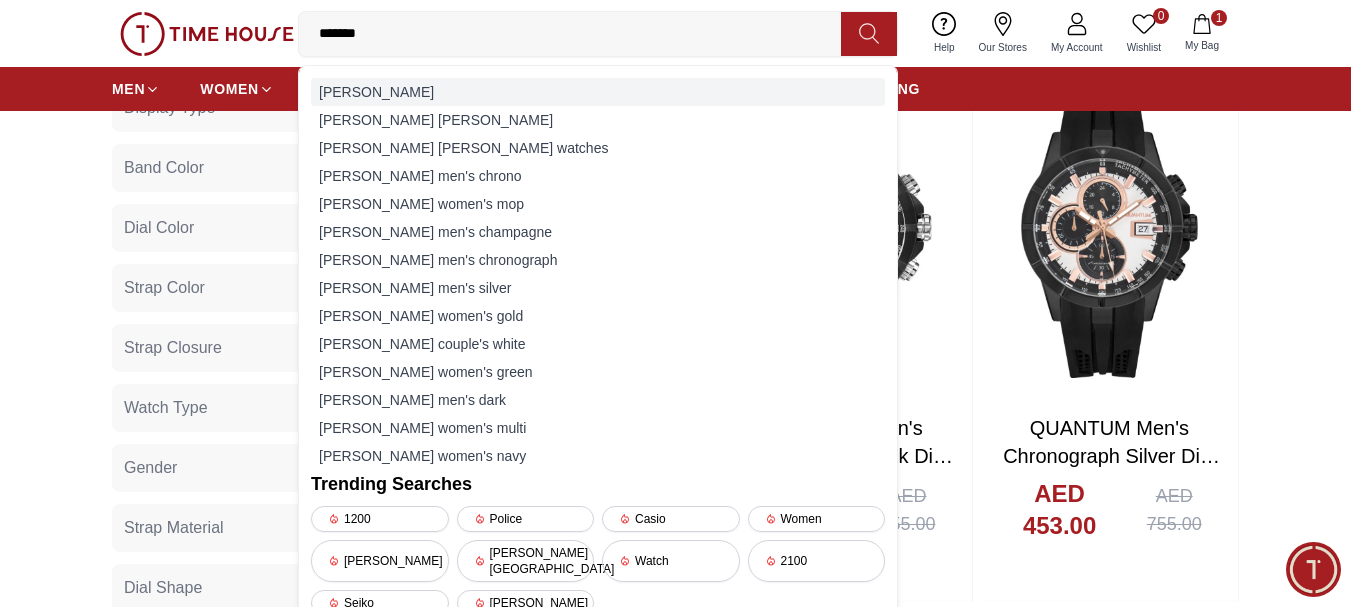 type on "*******" 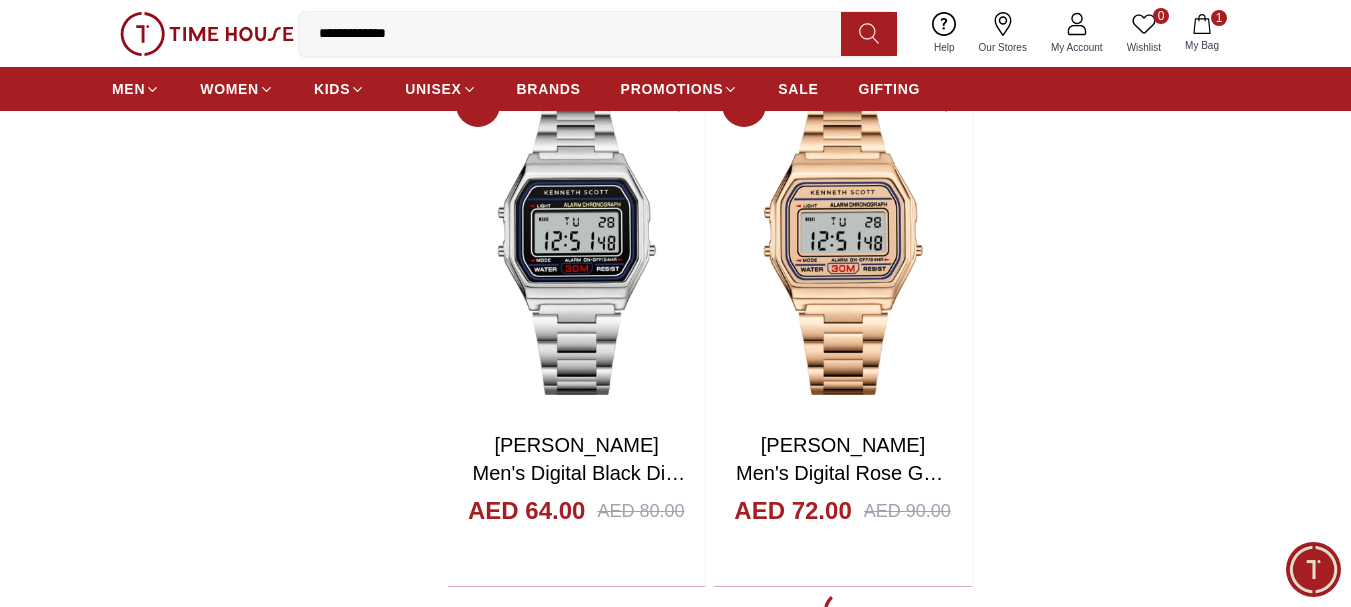 scroll, scrollTop: 3400, scrollLeft: 0, axis: vertical 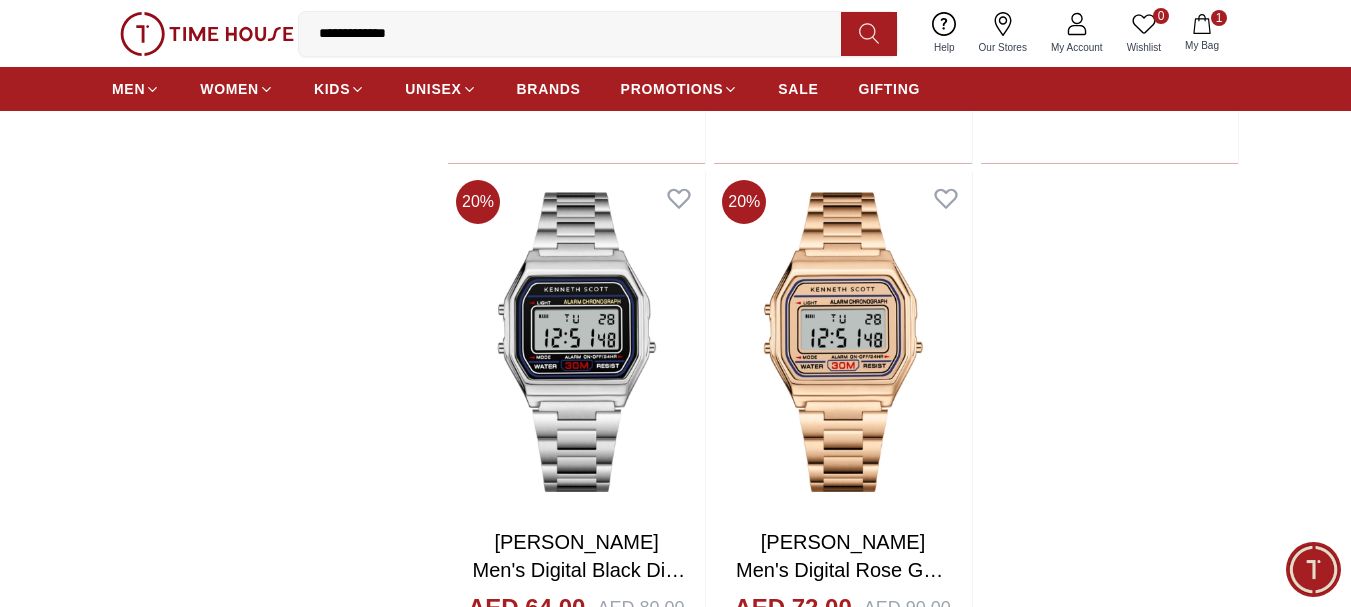 drag, startPoint x: 400, startPoint y: 35, endPoint x: 432, endPoint y: 36, distance: 32.01562 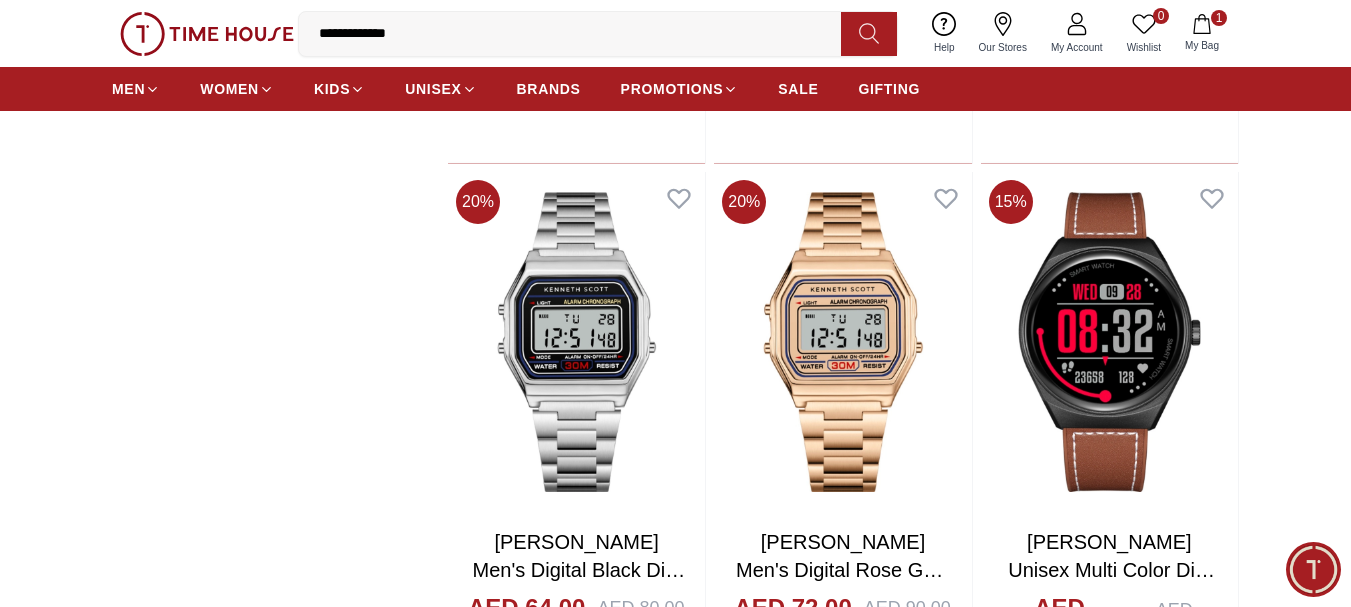 drag, startPoint x: 434, startPoint y: 39, endPoint x: 412, endPoint y: 39, distance: 22 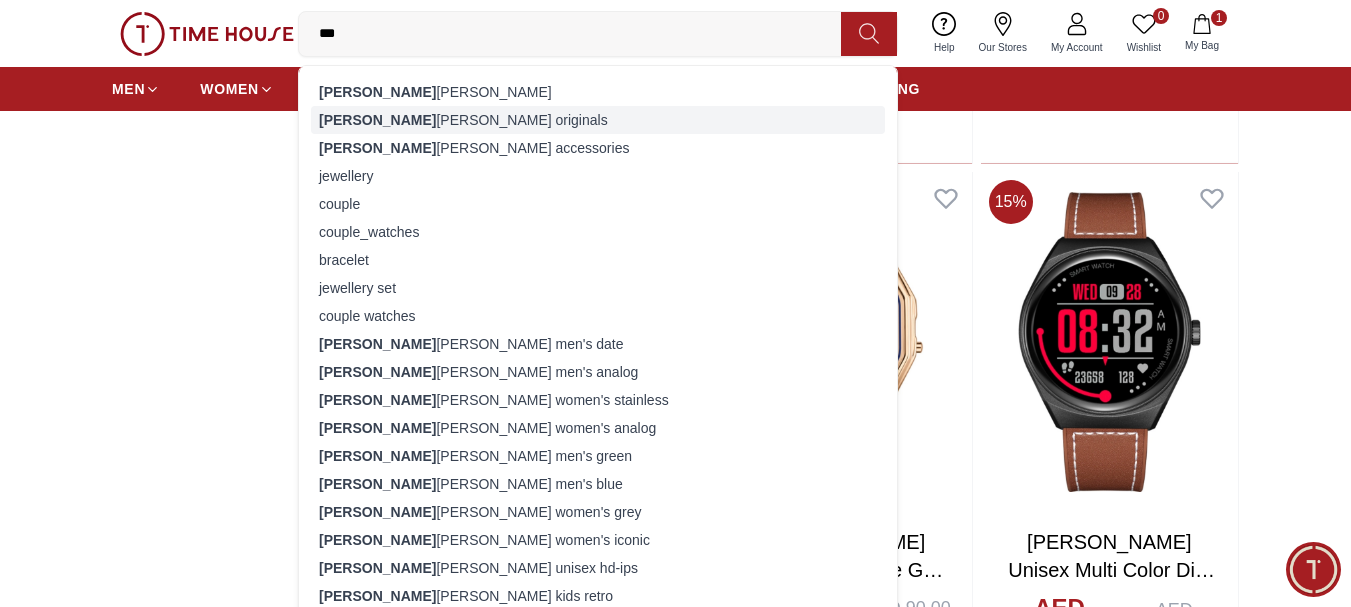 type on "***" 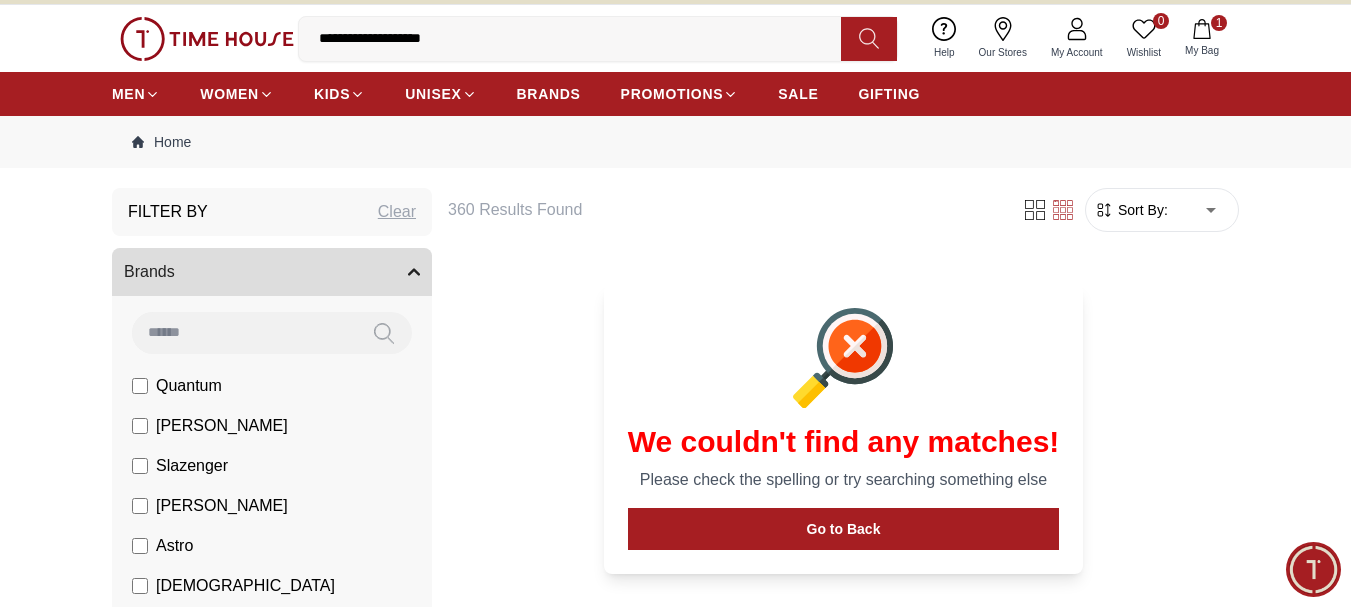 scroll, scrollTop: 0, scrollLeft: 0, axis: both 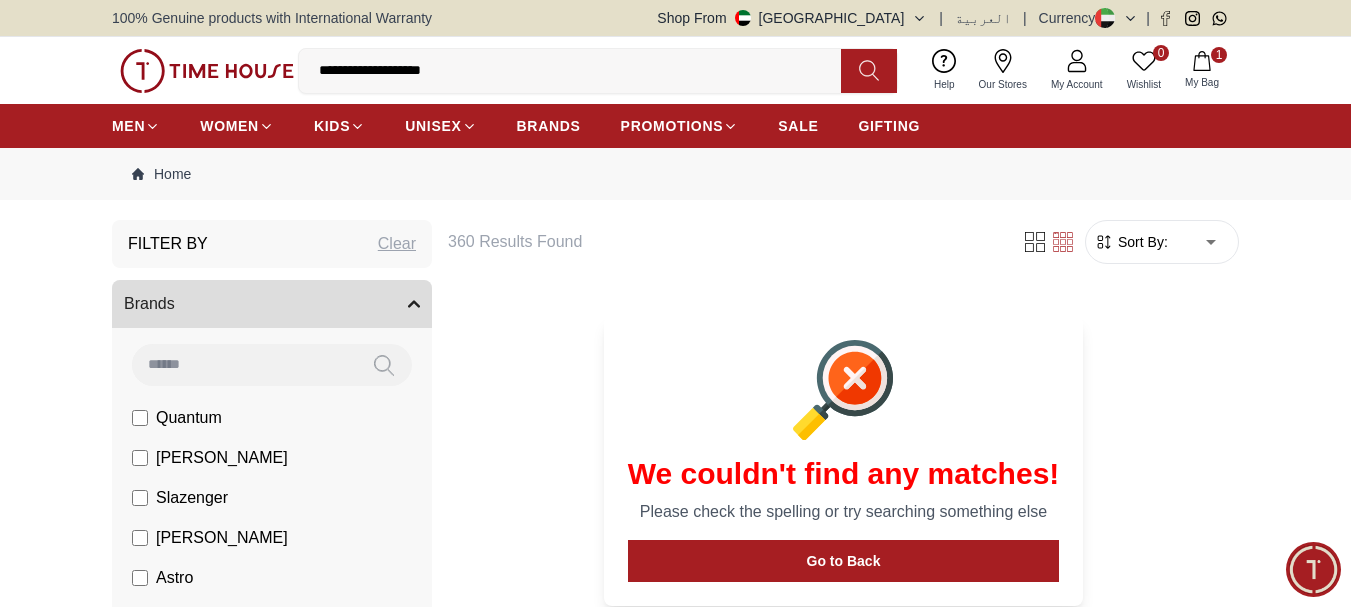 drag, startPoint x: 396, startPoint y: 74, endPoint x: 547, endPoint y: 74, distance: 151 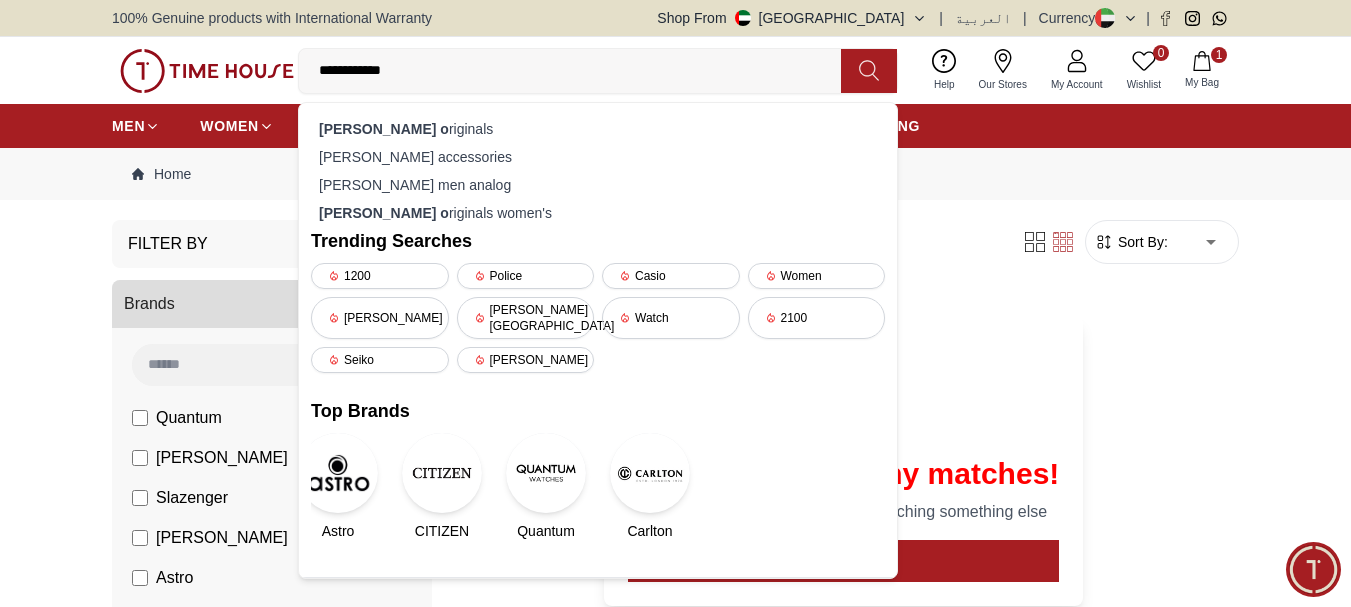 type on "**********" 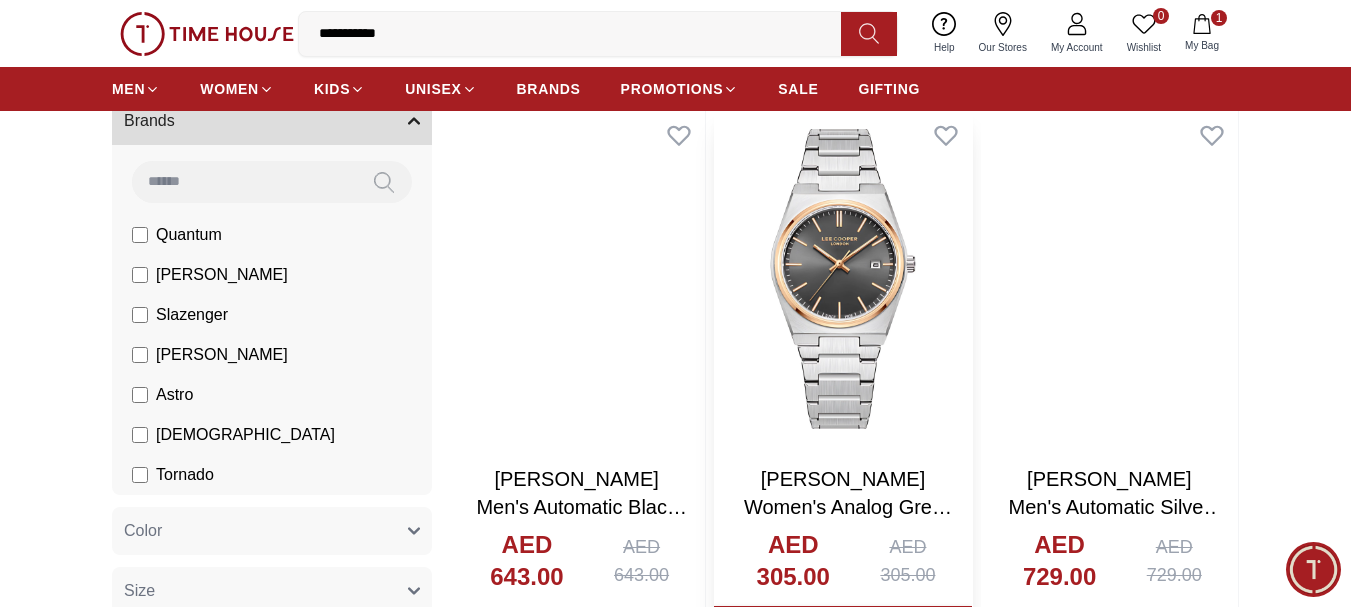 scroll, scrollTop: 0, scrollLeft: 0, axis: both 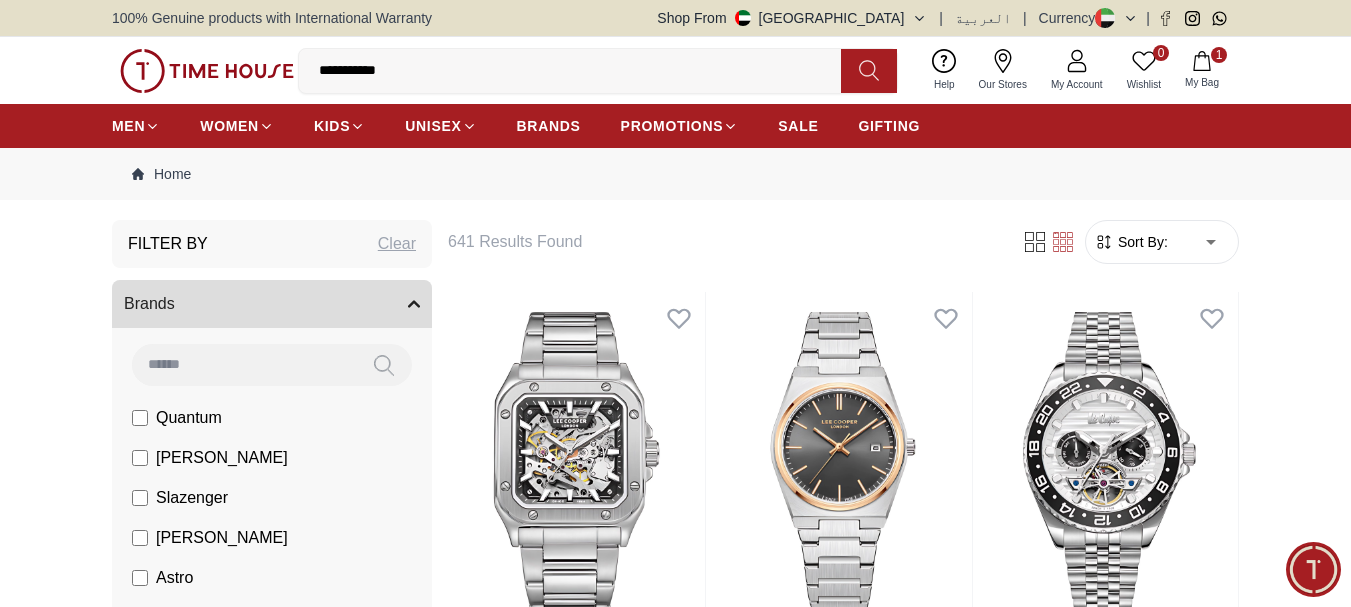 drag, startPoint x: 150, startPoint y: 456, endPoint x: 174, endPoint y: 457, distance: 24.020824 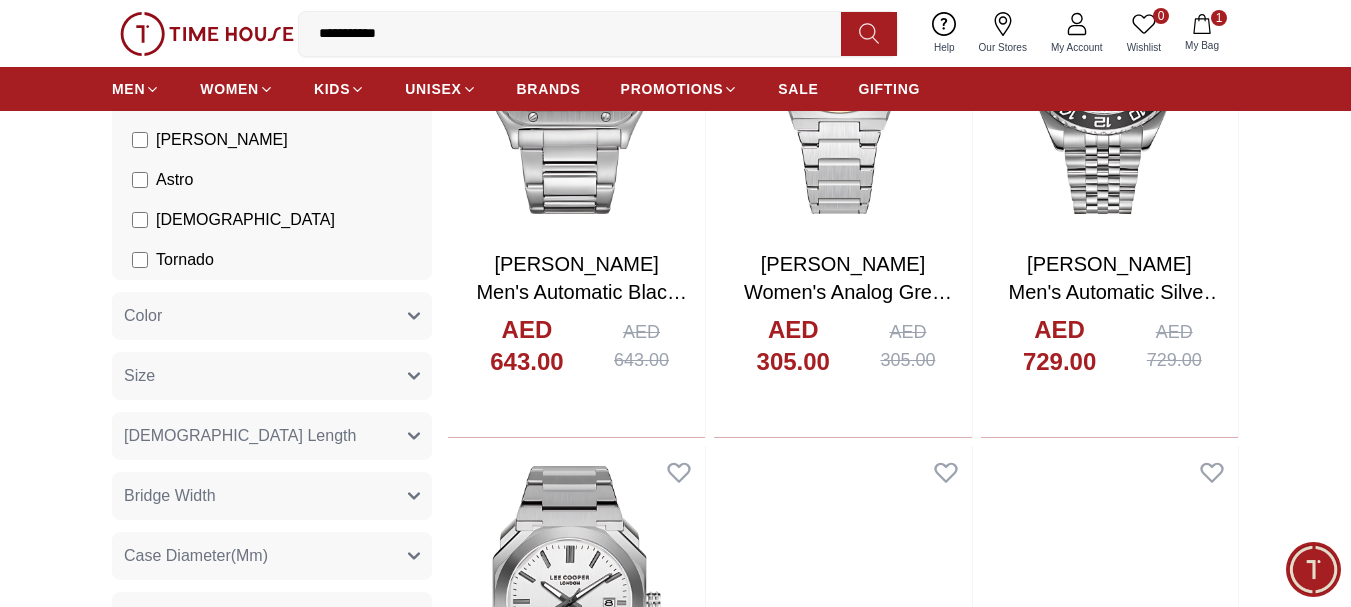 scroll, scrollTop: 400, scrollLeft: 0, axis: vertical 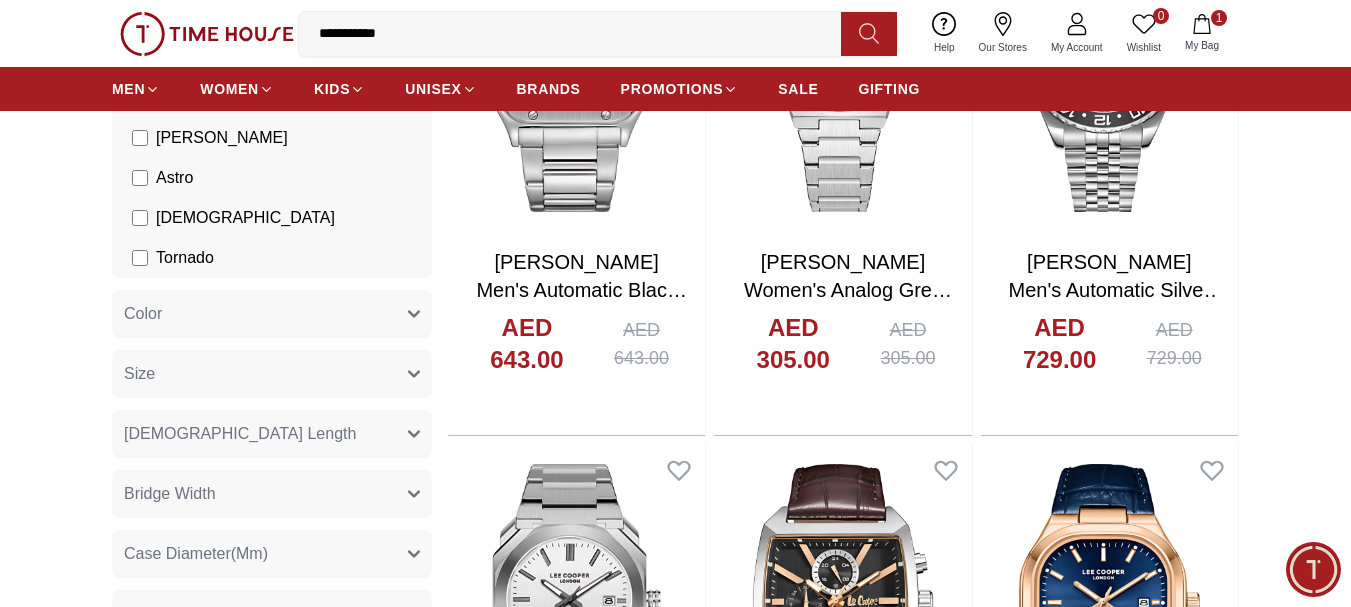 click 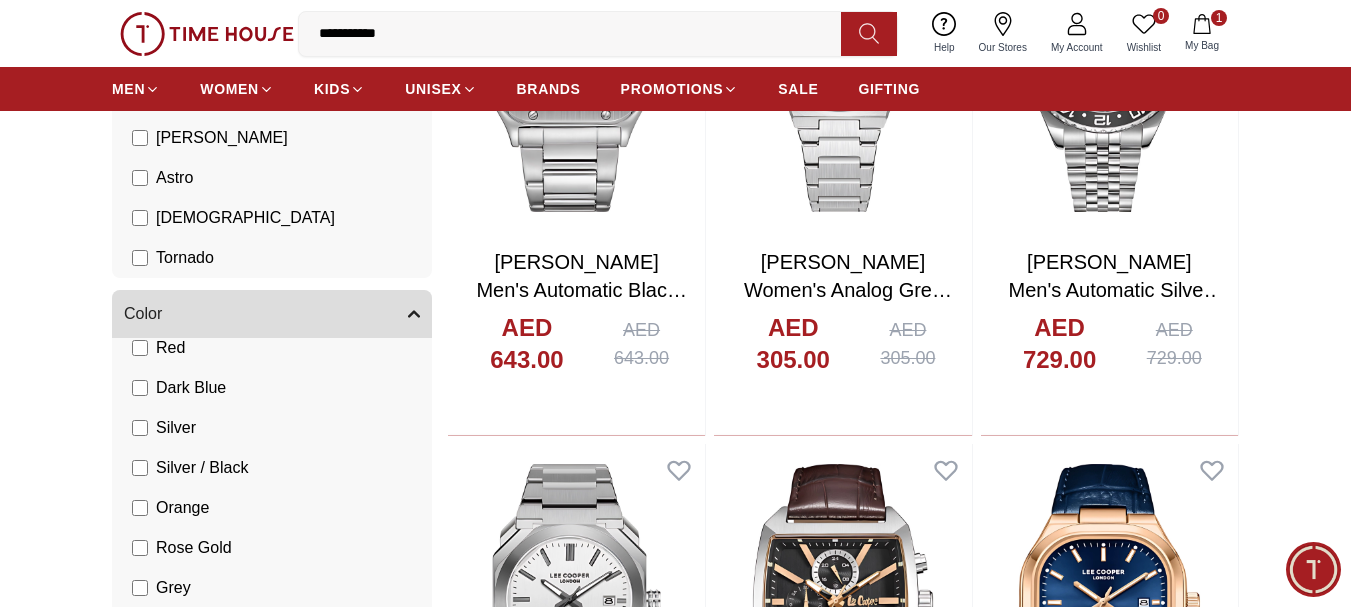 scroll, scrollTop: 300, scrollLeft: 0, axis: vertical 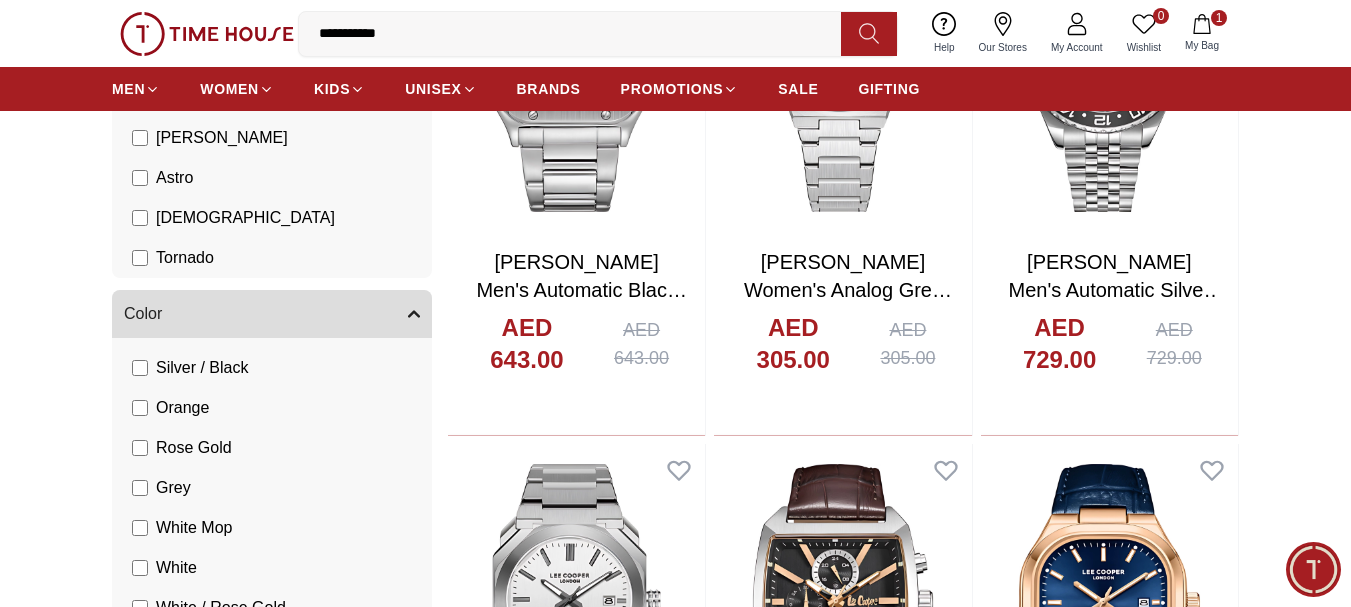 click on "Rose Gold" at bounding box center (182, 448) 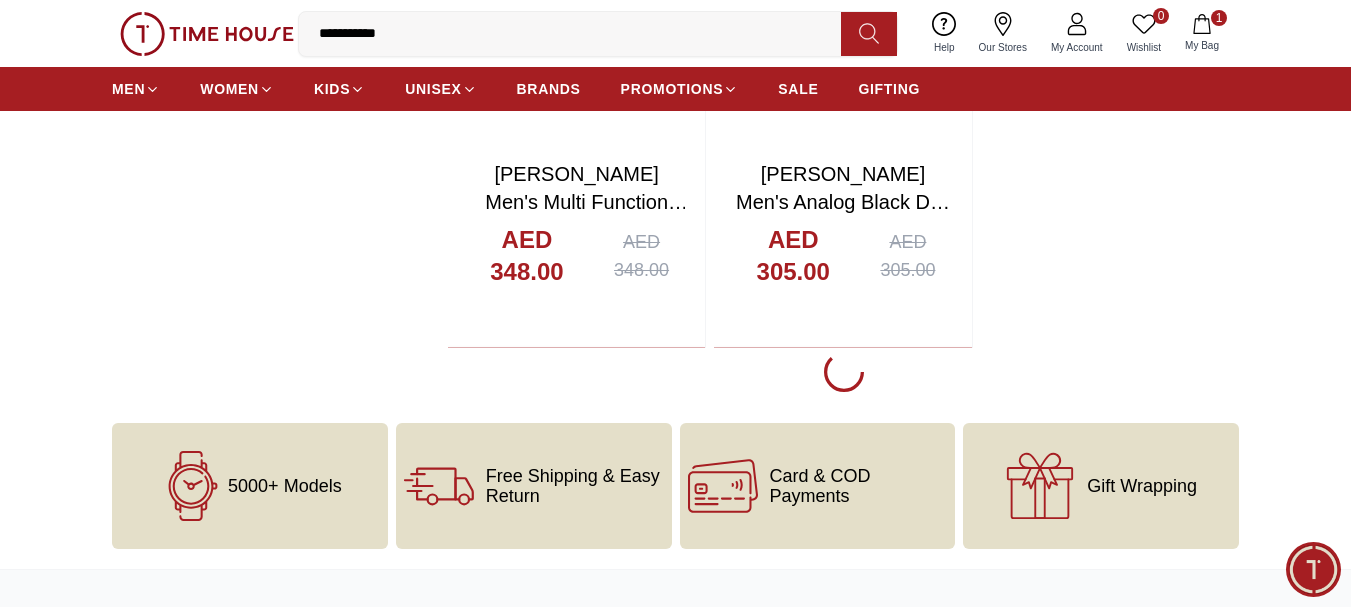scroll, scrollTop: 3900, scrollLeft: 0, axis: vertical 